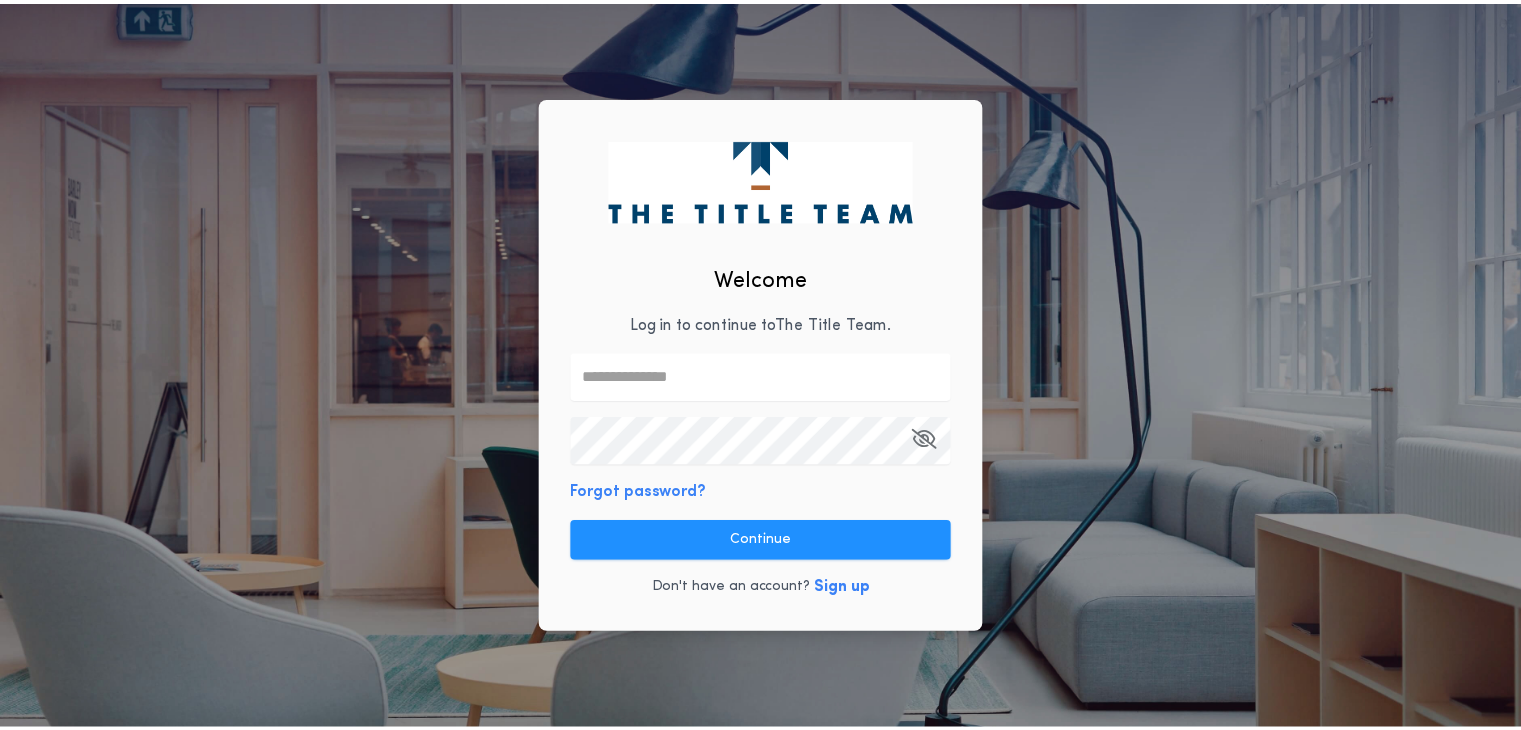 scroll, scrollTop: 0, scrollLeft: 0, axis: both 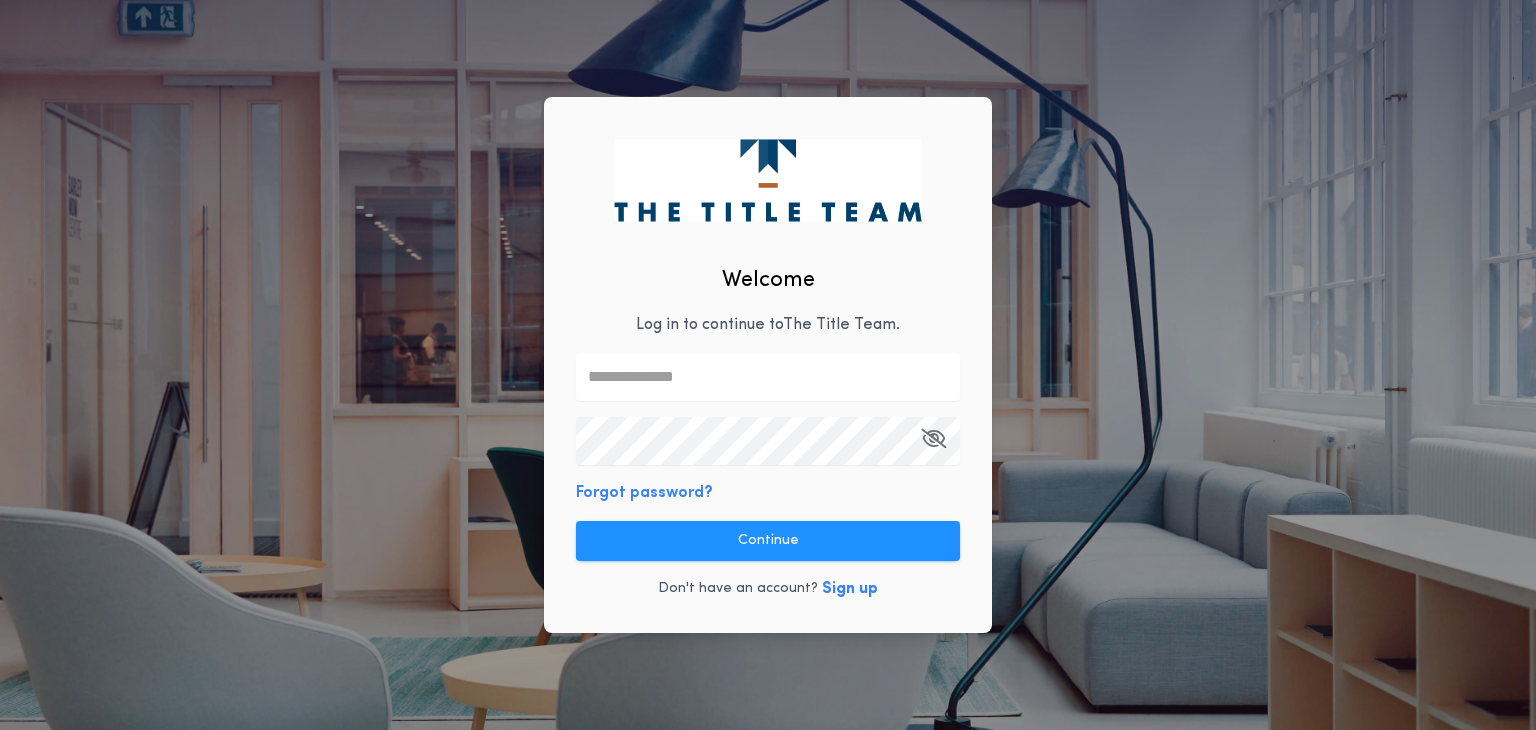 type on "**********" 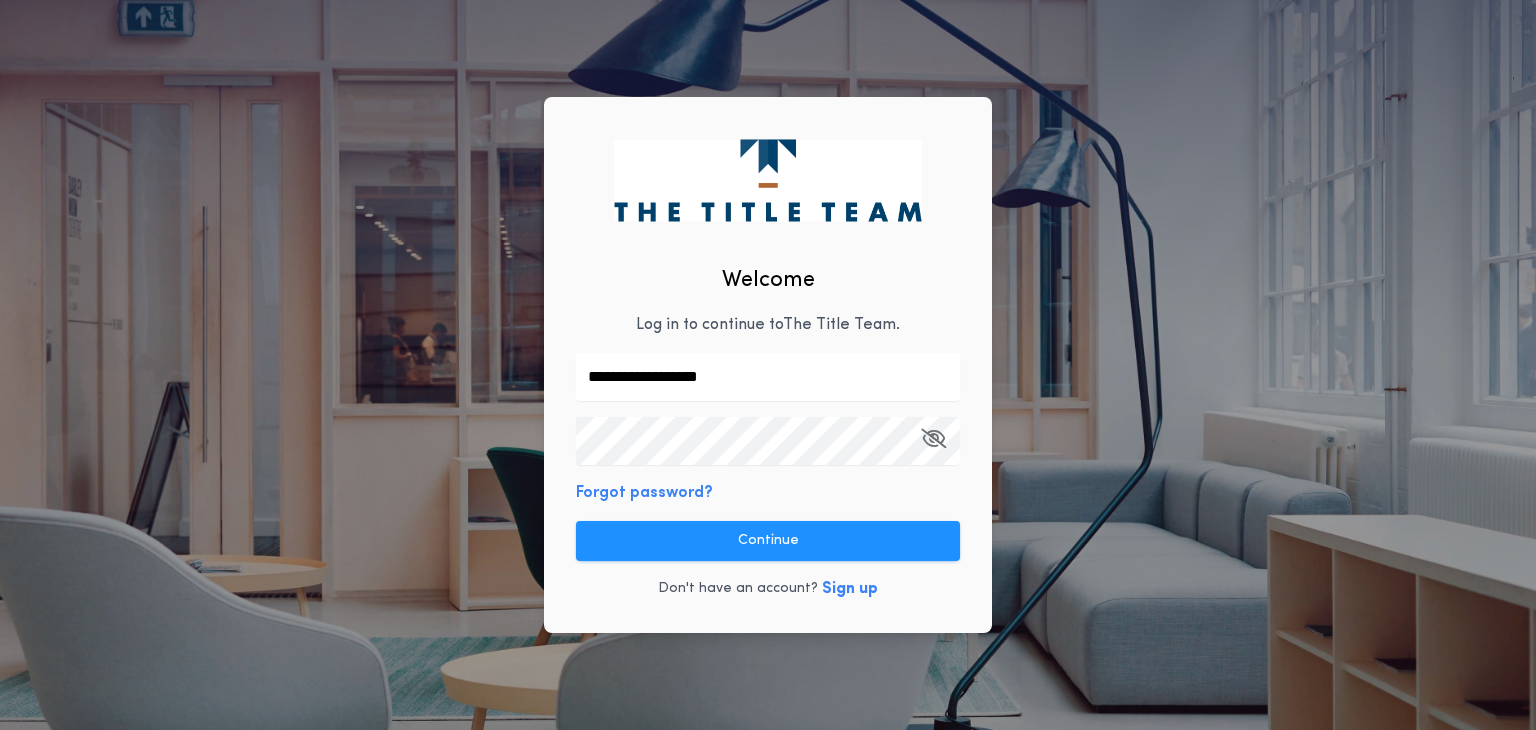 click on "Continue" at bounding box center [768, 541] 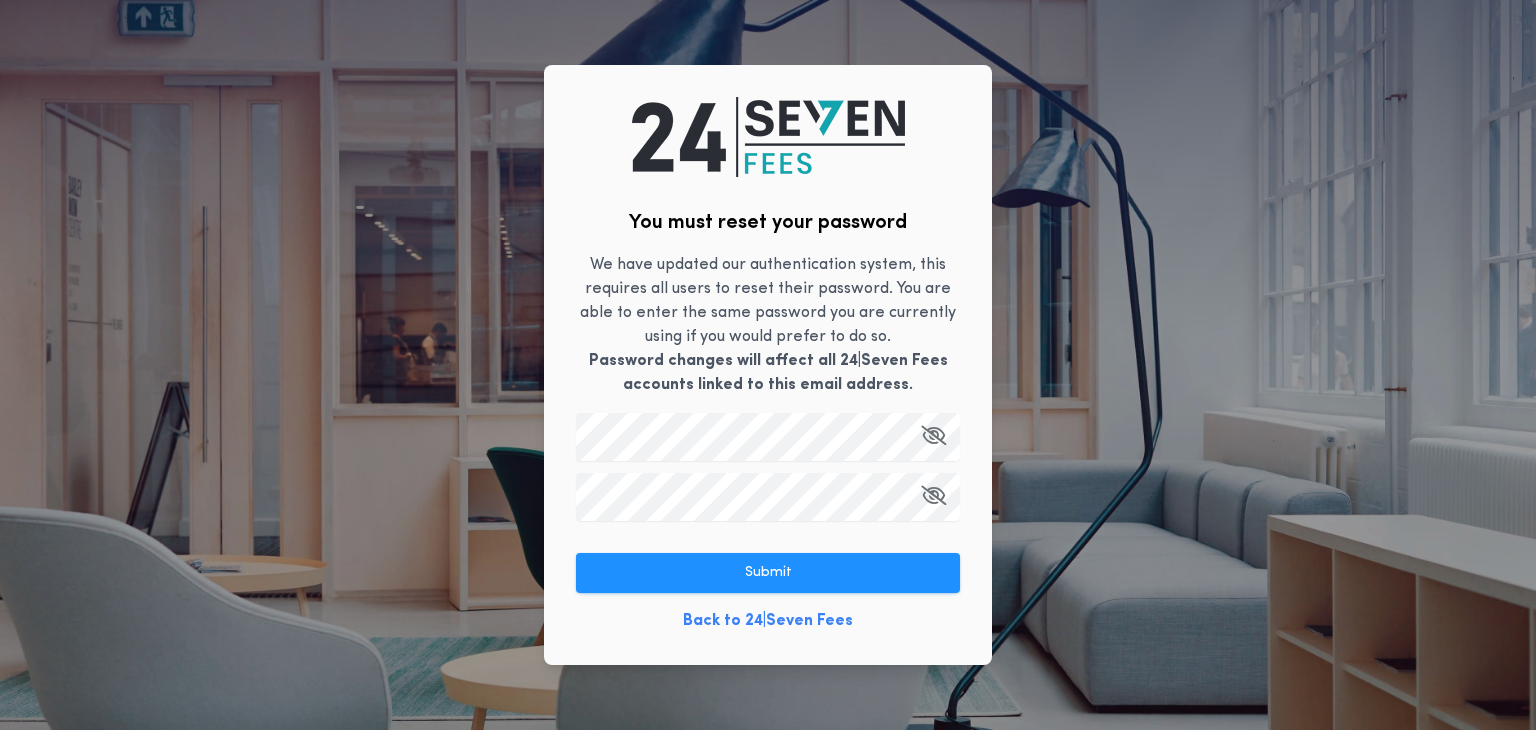 type 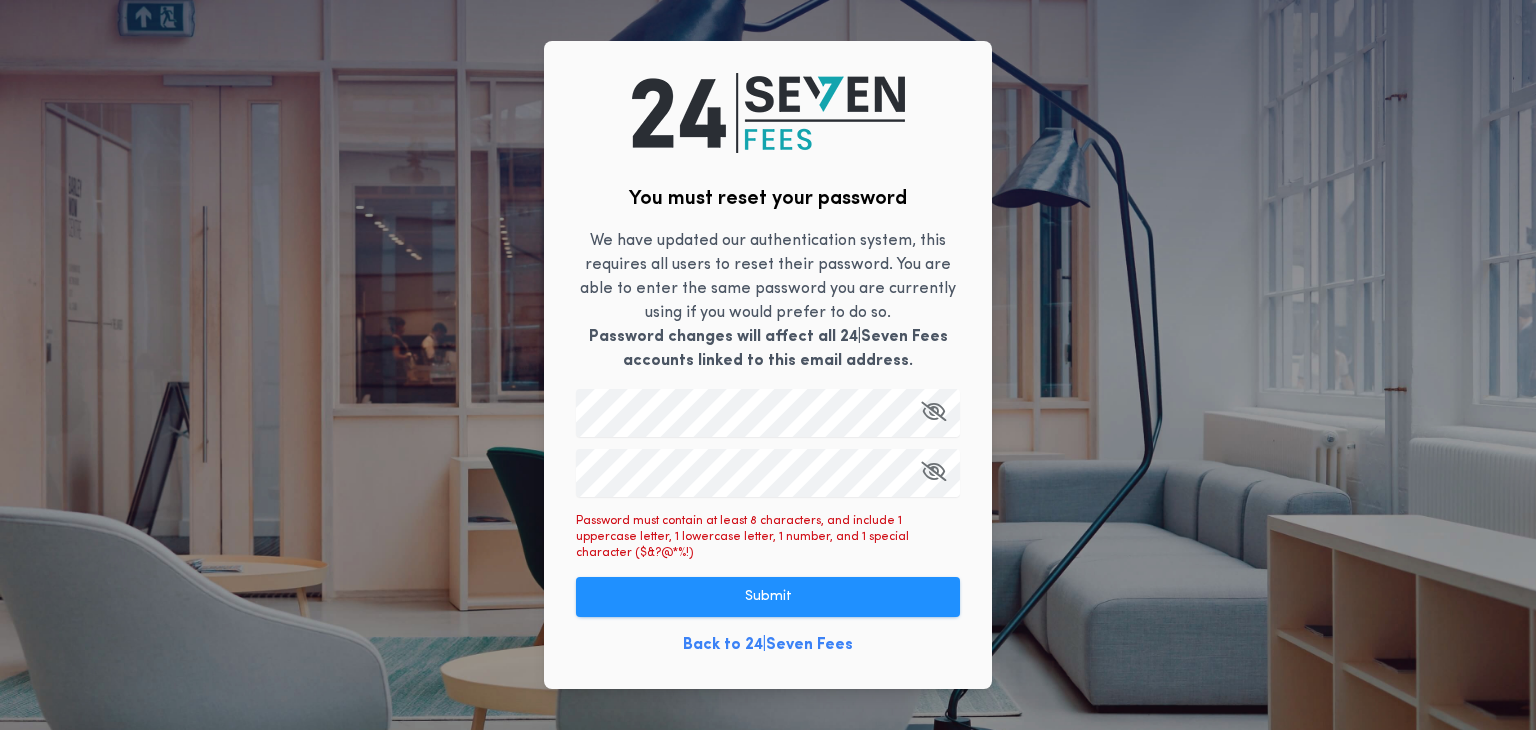 click on "You must reset your password We have updated our authentication system, this requires all users to reset their password. You are able to enter the same password you are currently using if you would prefer to do so. Password changes will affect all 24|Seven Fees accounts linked to this email address. Password must contain at least 8 characters, and include 1 uppercase letter, 1 lowercase letter, 1 number, and 1 special character ($&?@*%!) Submit Back to 24|Seven Fees" at bounding box center [768, 365] 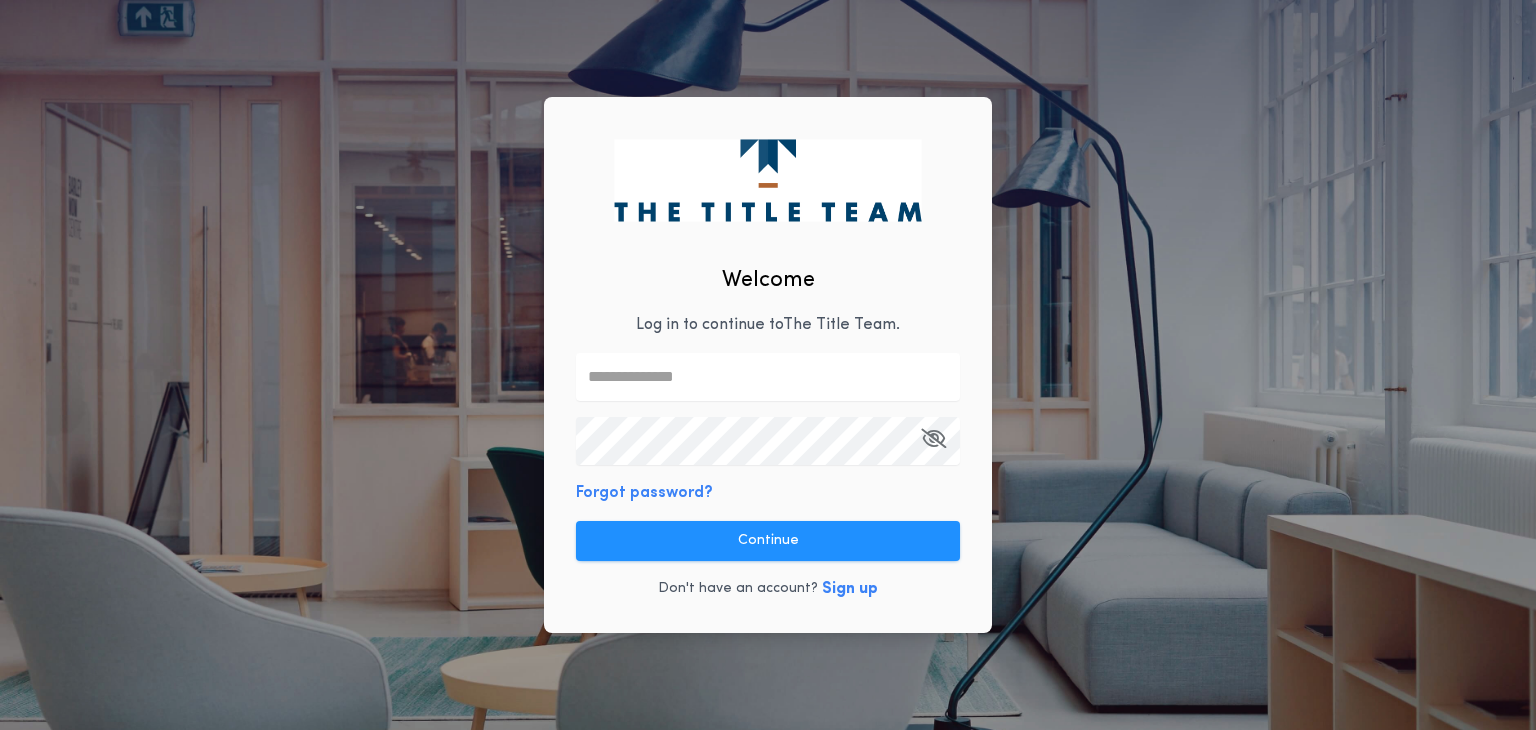 type on "**********" 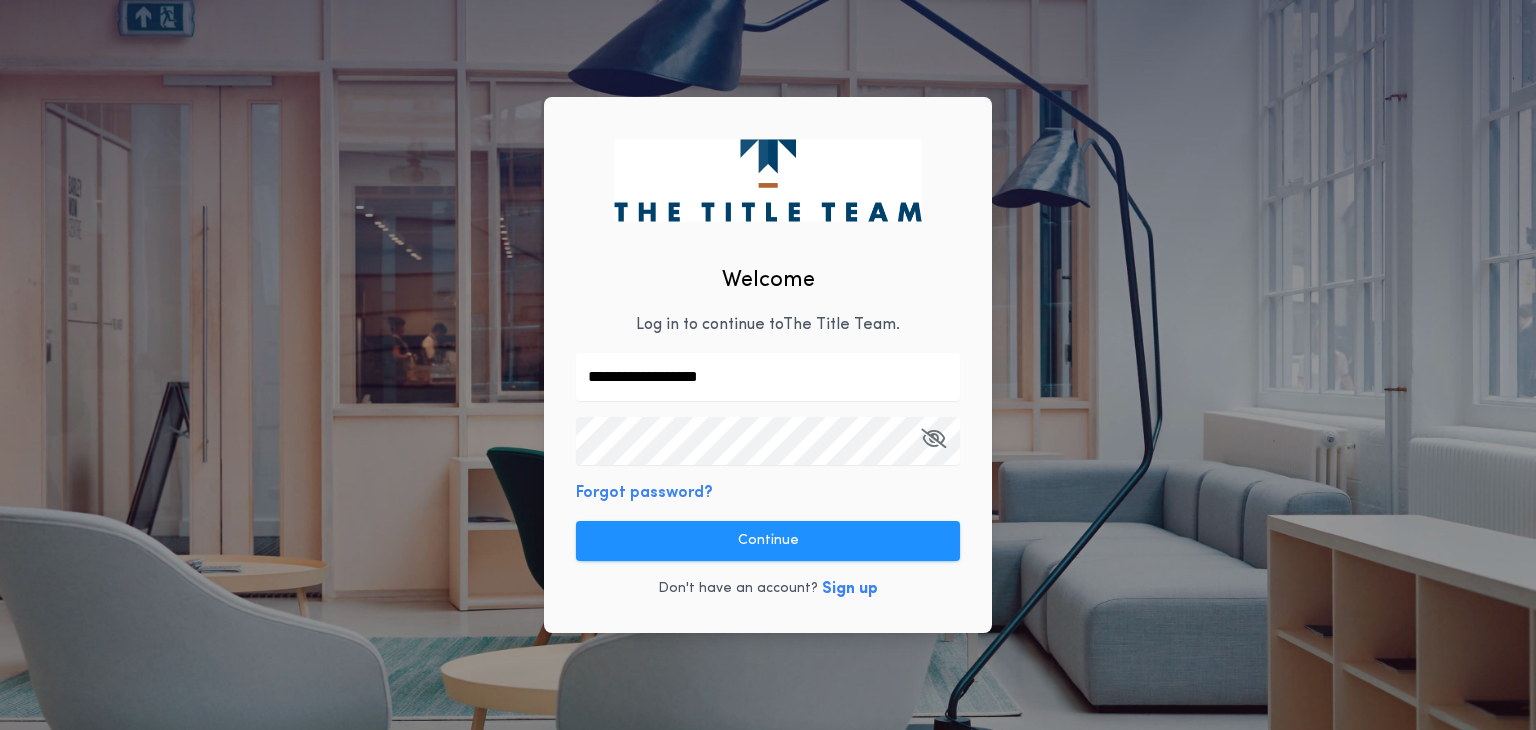 click on "Continue" at bounding box center (768, 541) 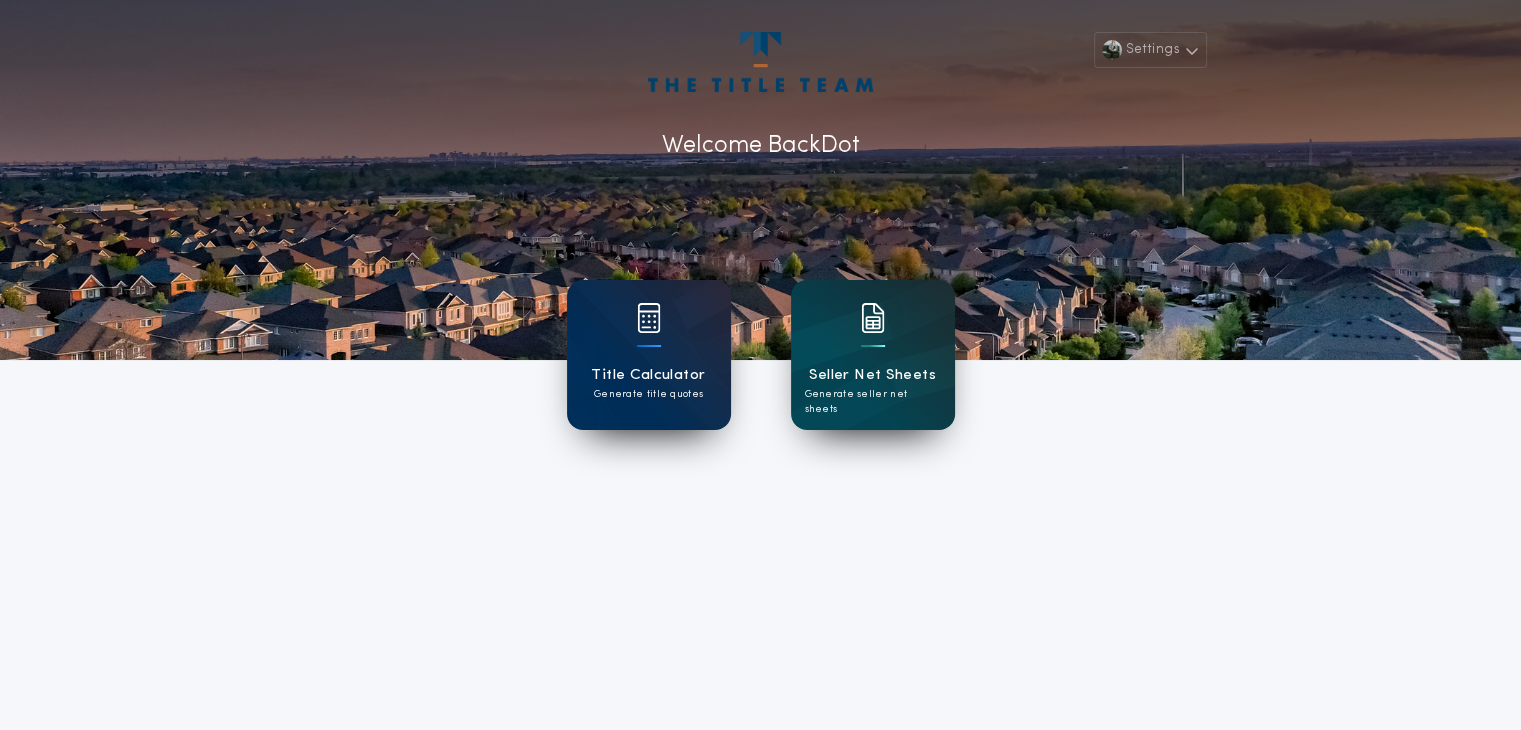 click on "Seller Net Sheets Generate seller net sheets" at bounding box center (873, 355) 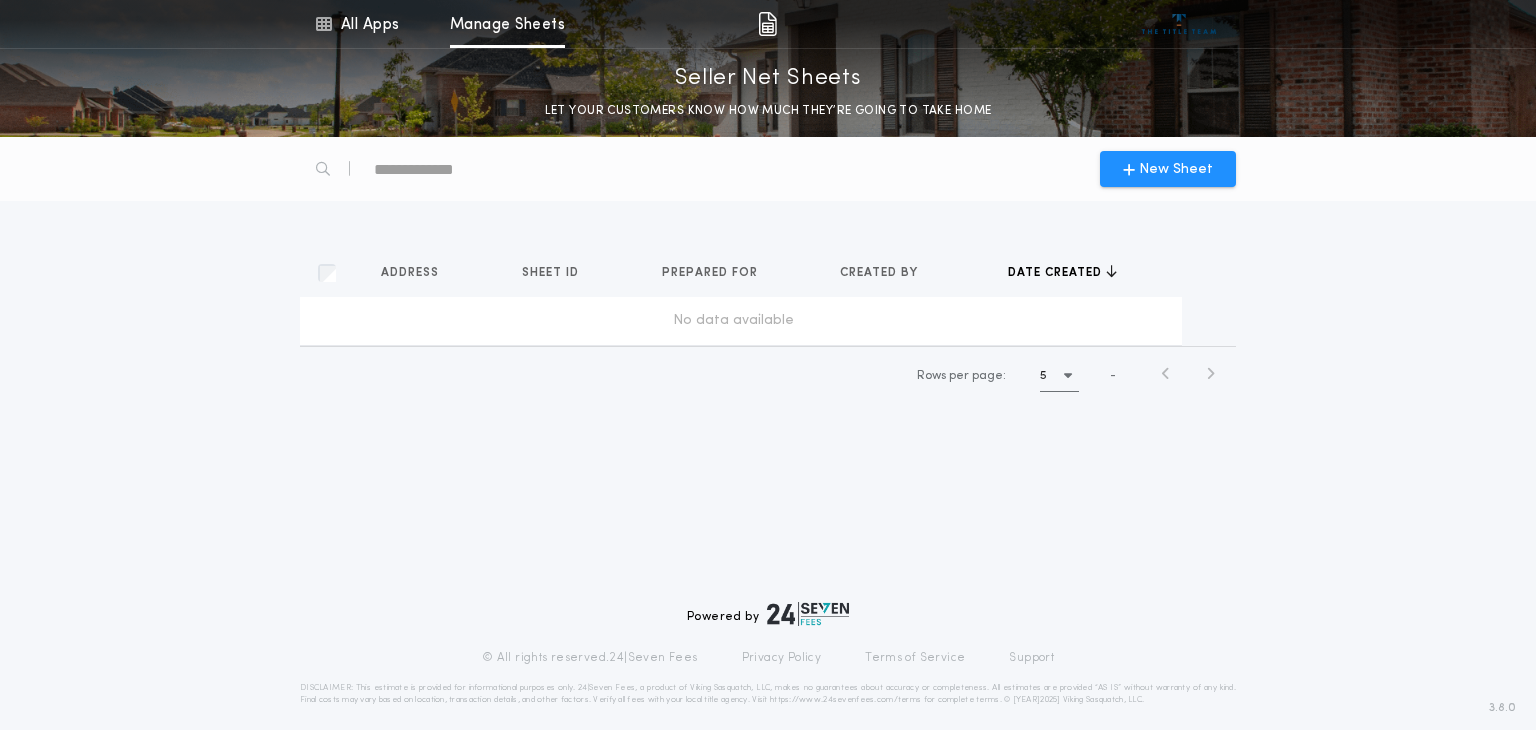 click on "New Sheet" at bounding box center [1168, 169] 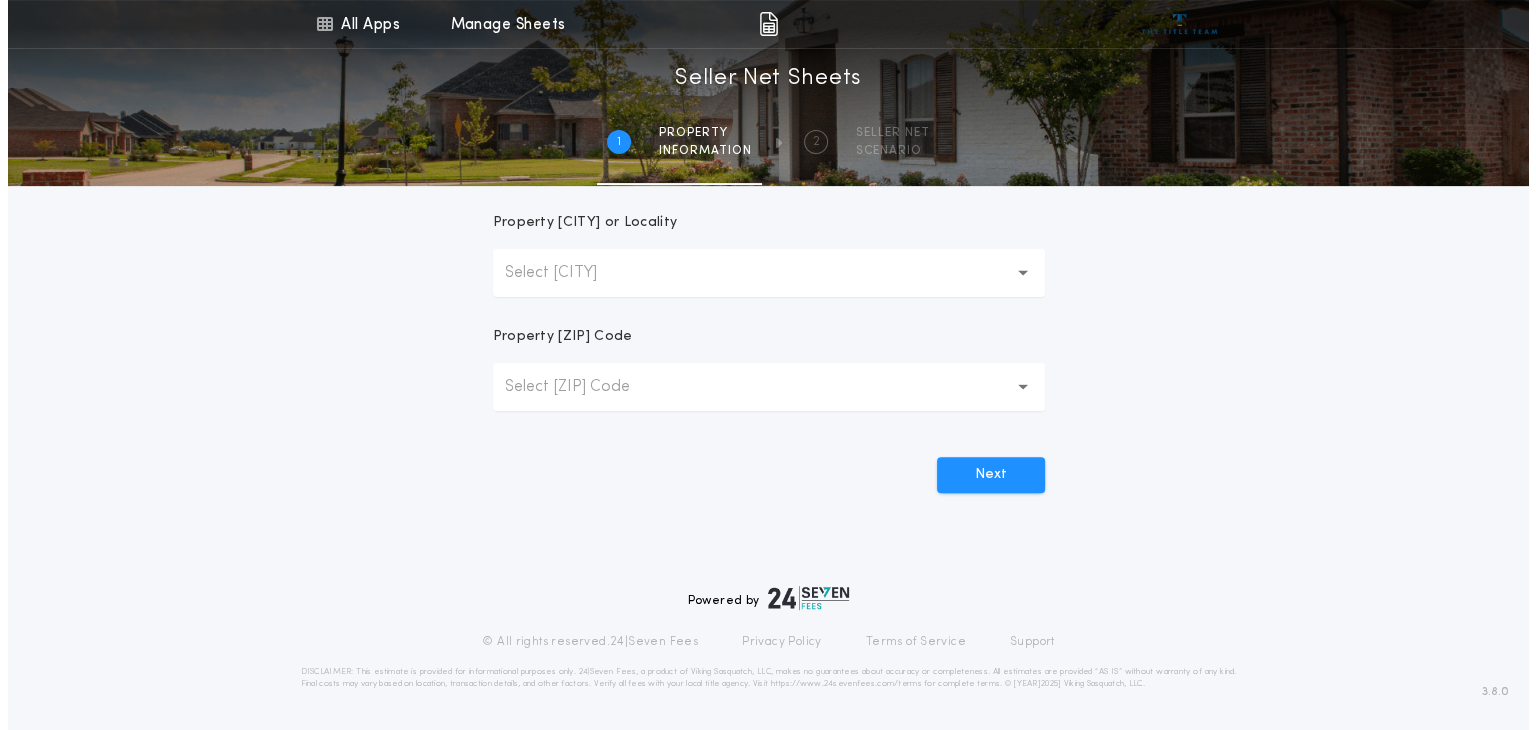 scroll, scrollTop: 0, scrollLeft: 0, axis: both 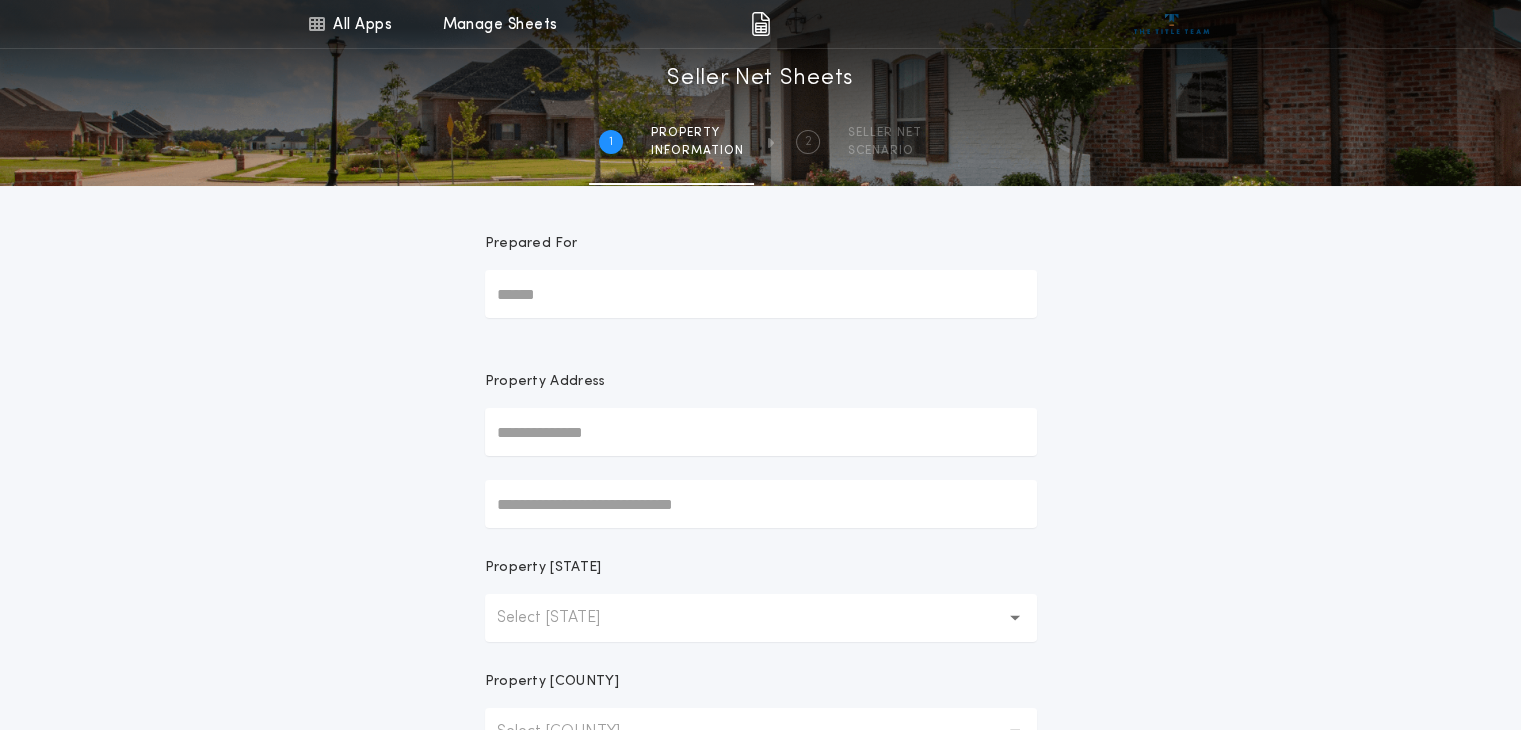 click on "All Apps" at bounding box center (350, 24) 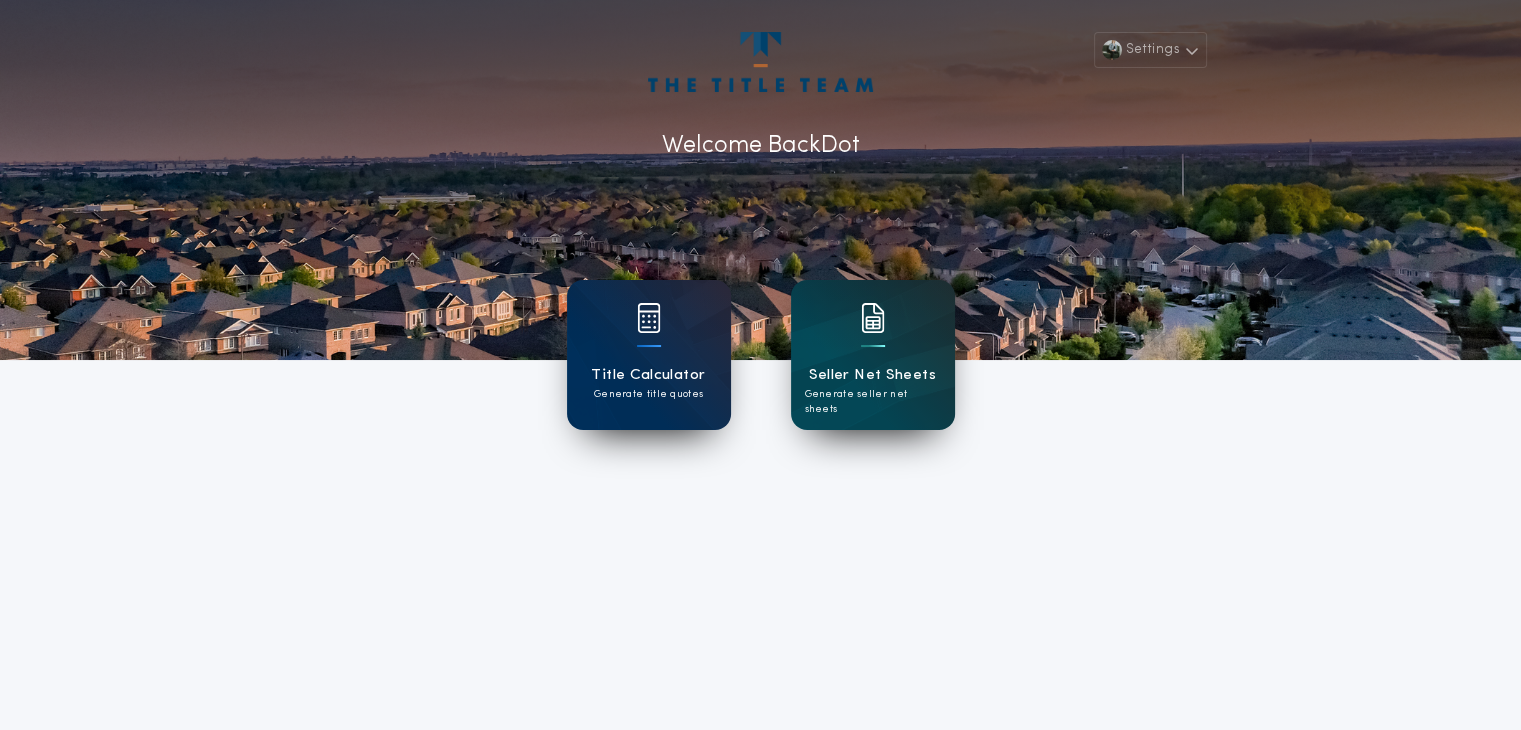 click on "Settings" at bounding box center [1150, 50] 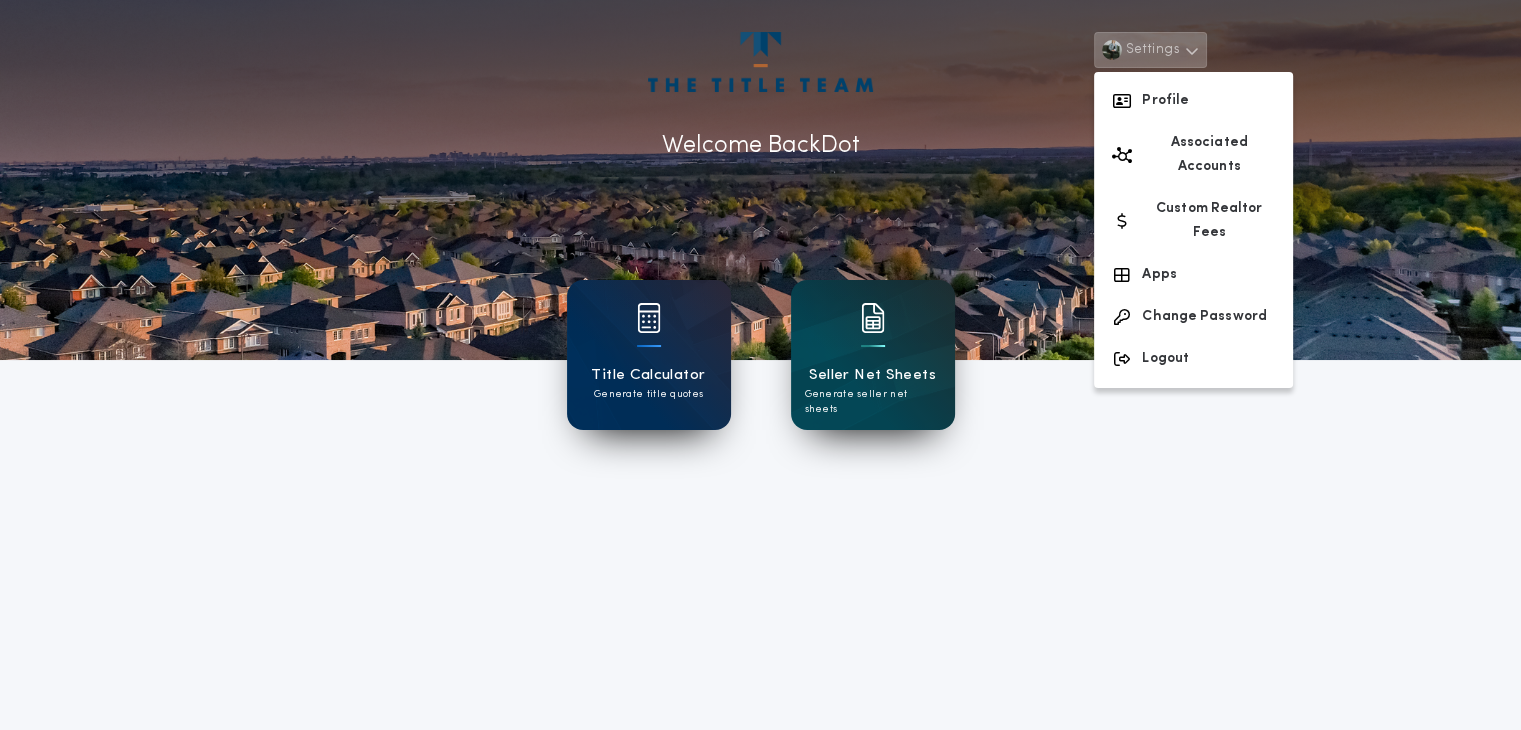 click on "Custom Realtor Fees" at bounding box center [1193, 221] 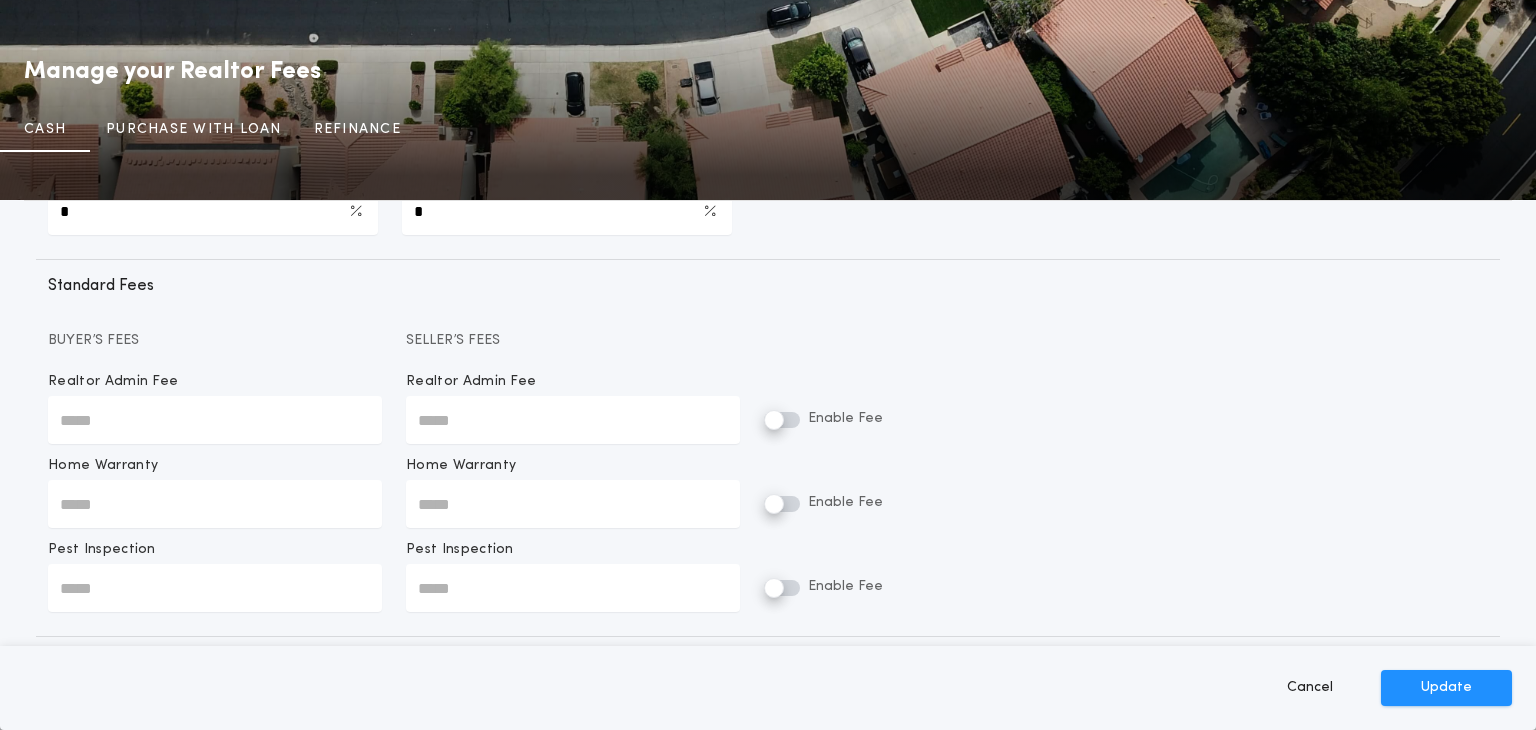 scroll, scrollTop: 0, scrollLeft: 0, axis: both 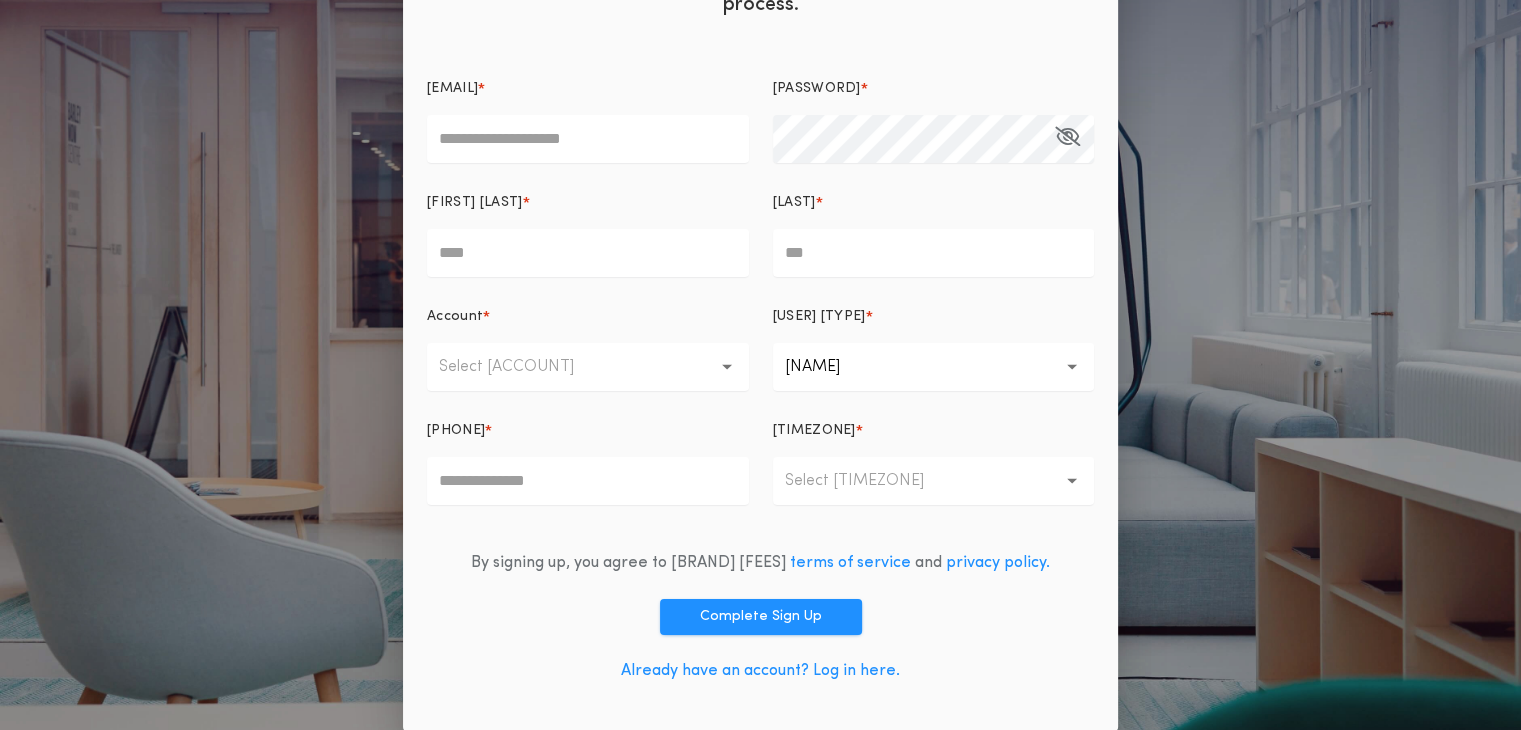 type on "**********" 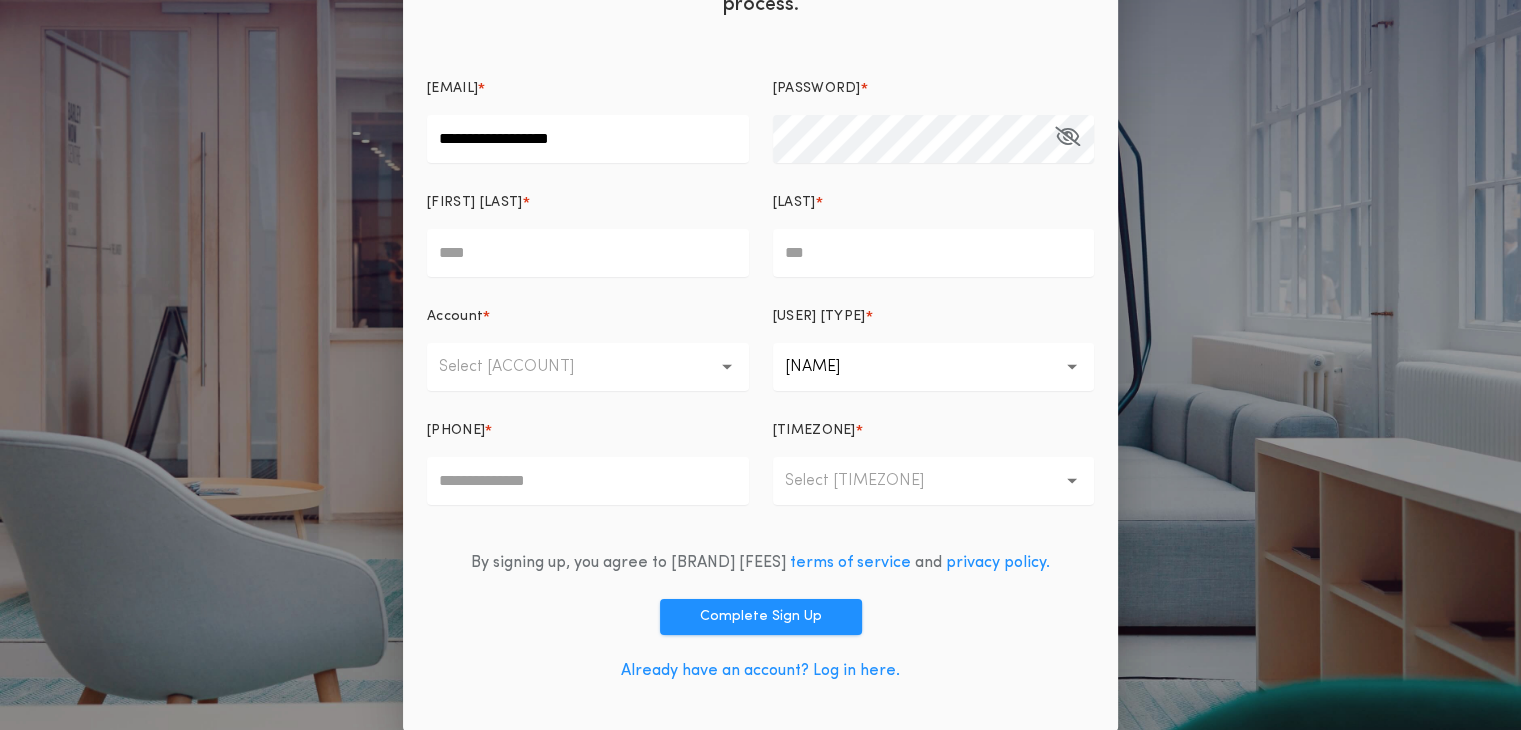 click on "**********" at bounding box center [934, 367] 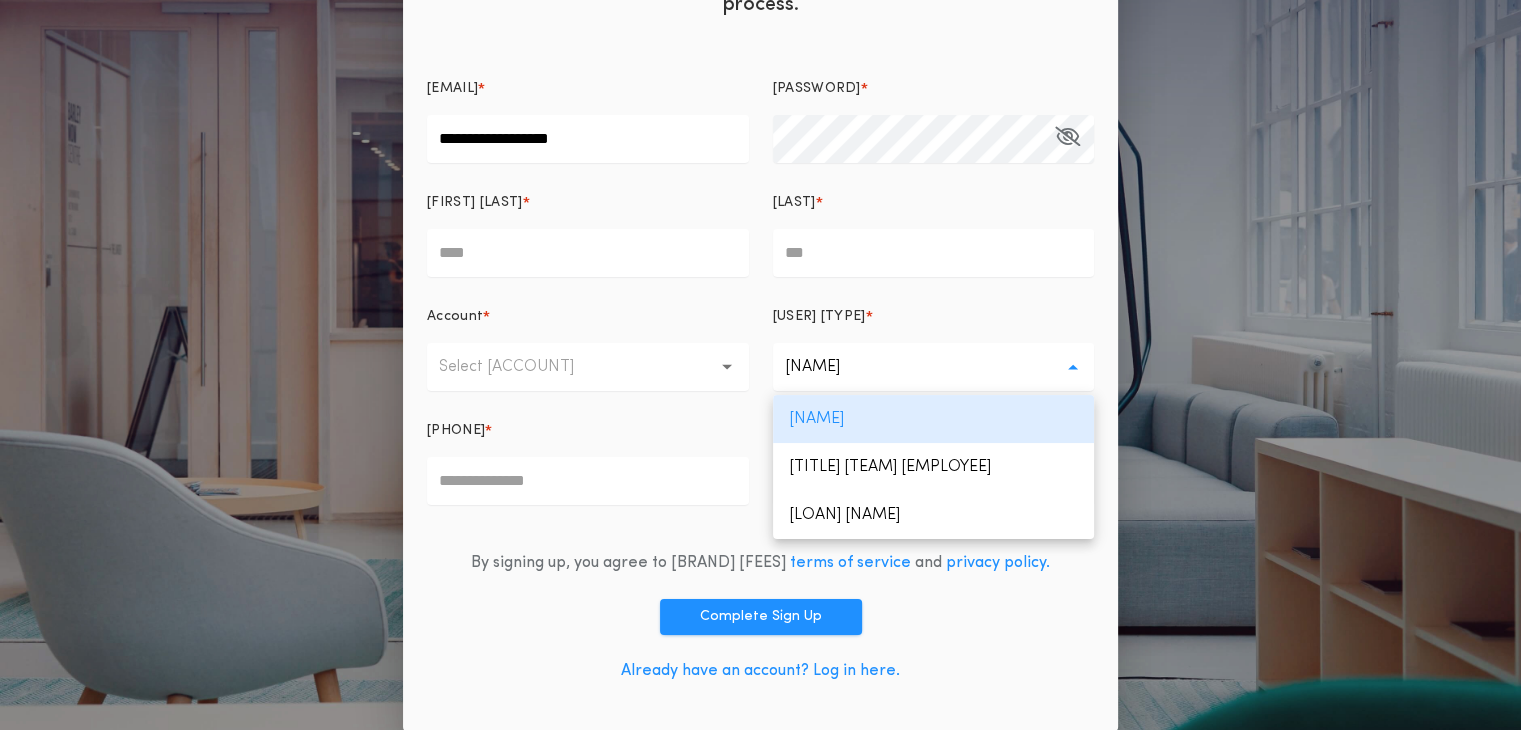 click on "[PHONE] *" at bounding box center (588, 439) 